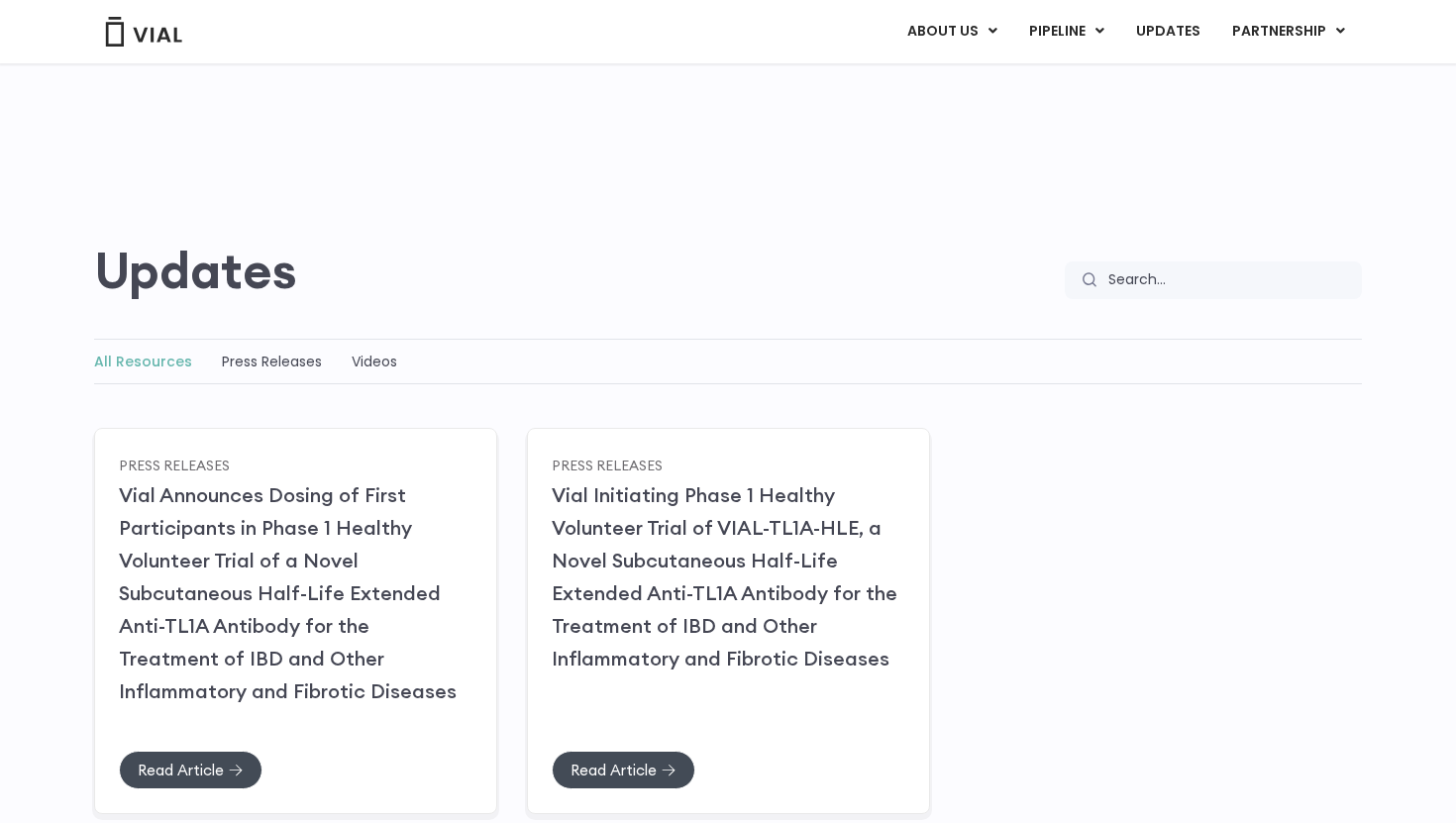 scroll, scrollTop: 0, scrollLeft: 0, axis: both 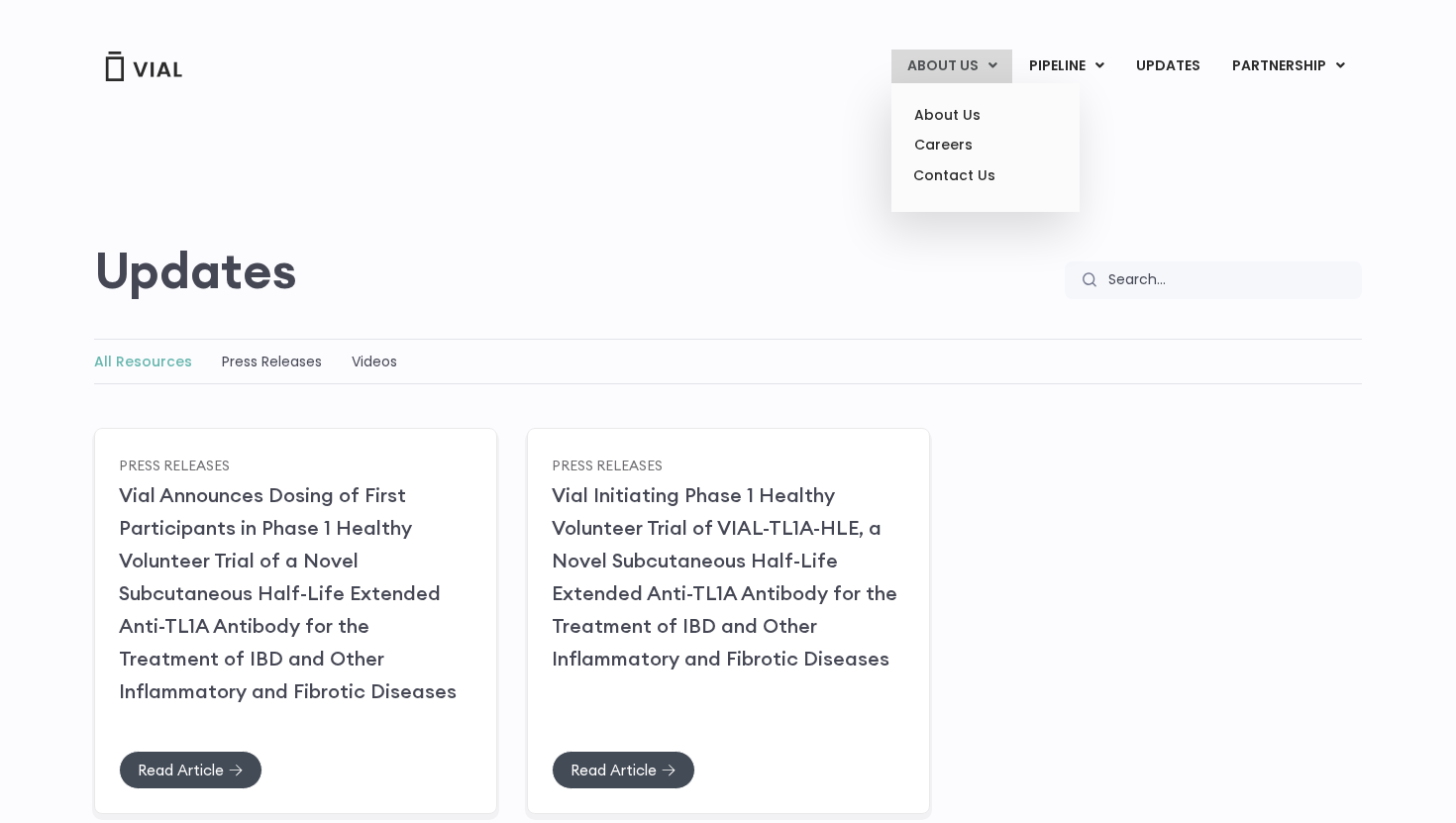 click on "About Us" at bounding box center [952, 66] 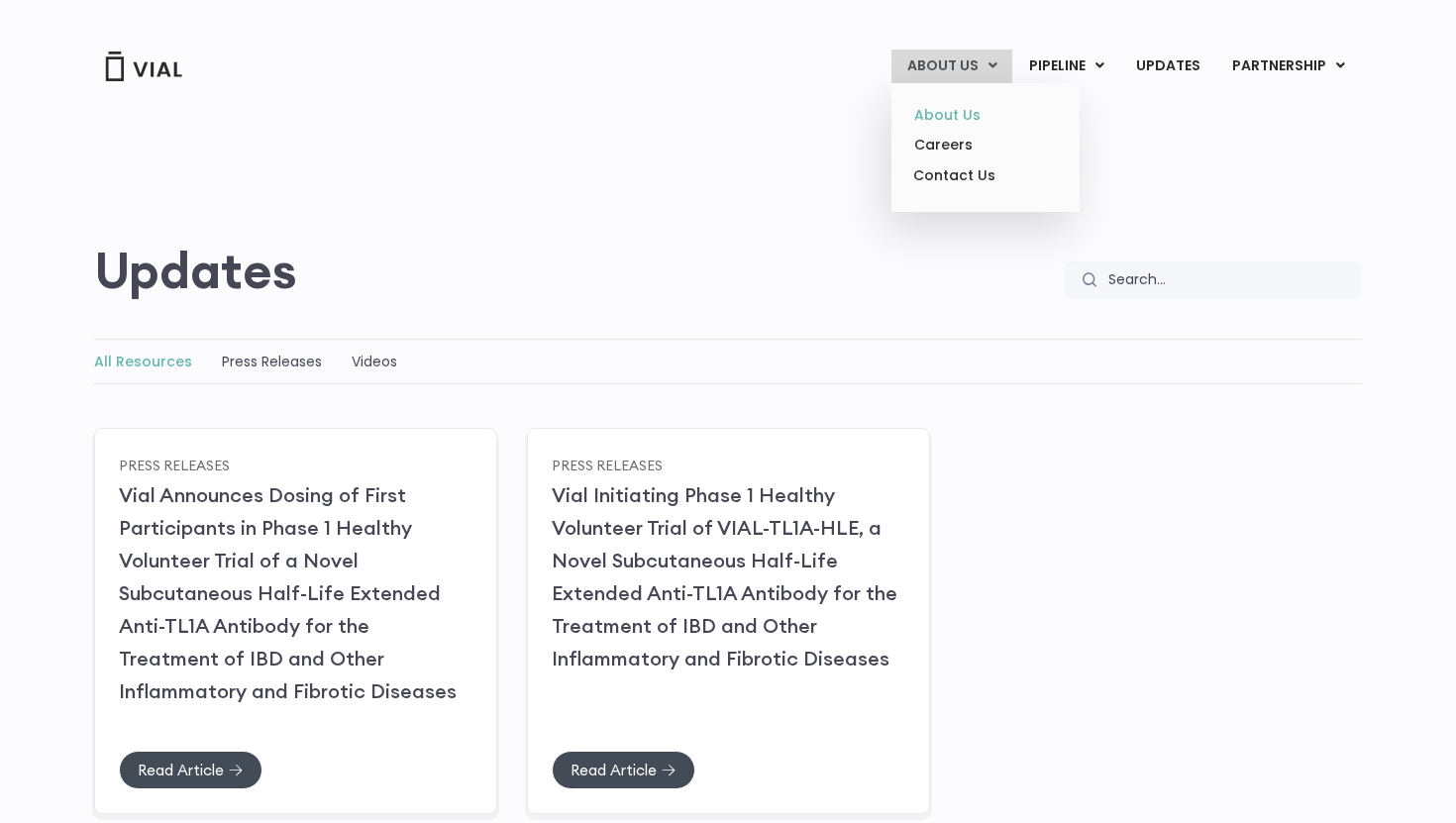 click on "About Us" at bounding box center [985, 115] 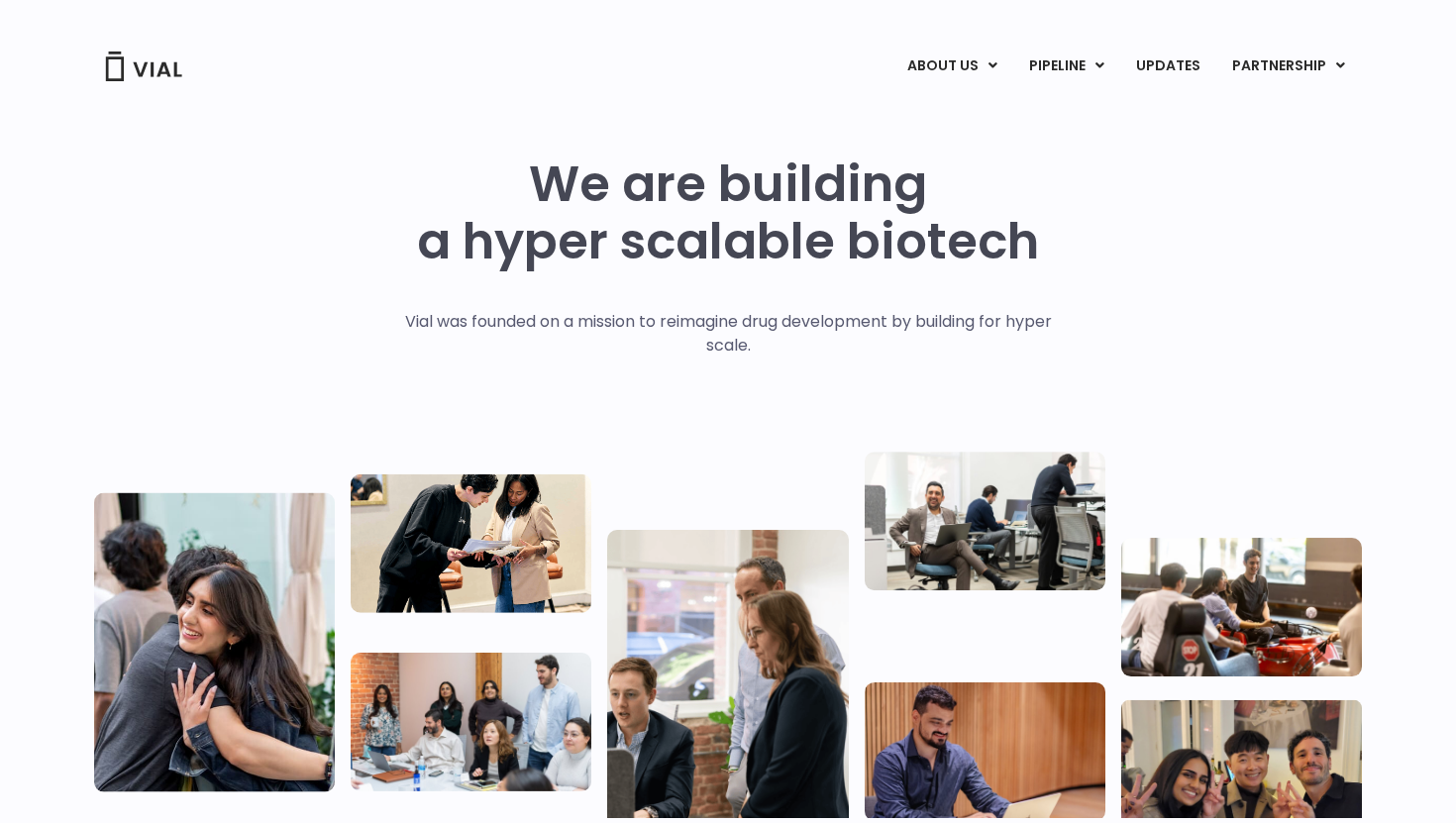 scroll, scrollTop: 0, scrollLeft: 0, axis: both 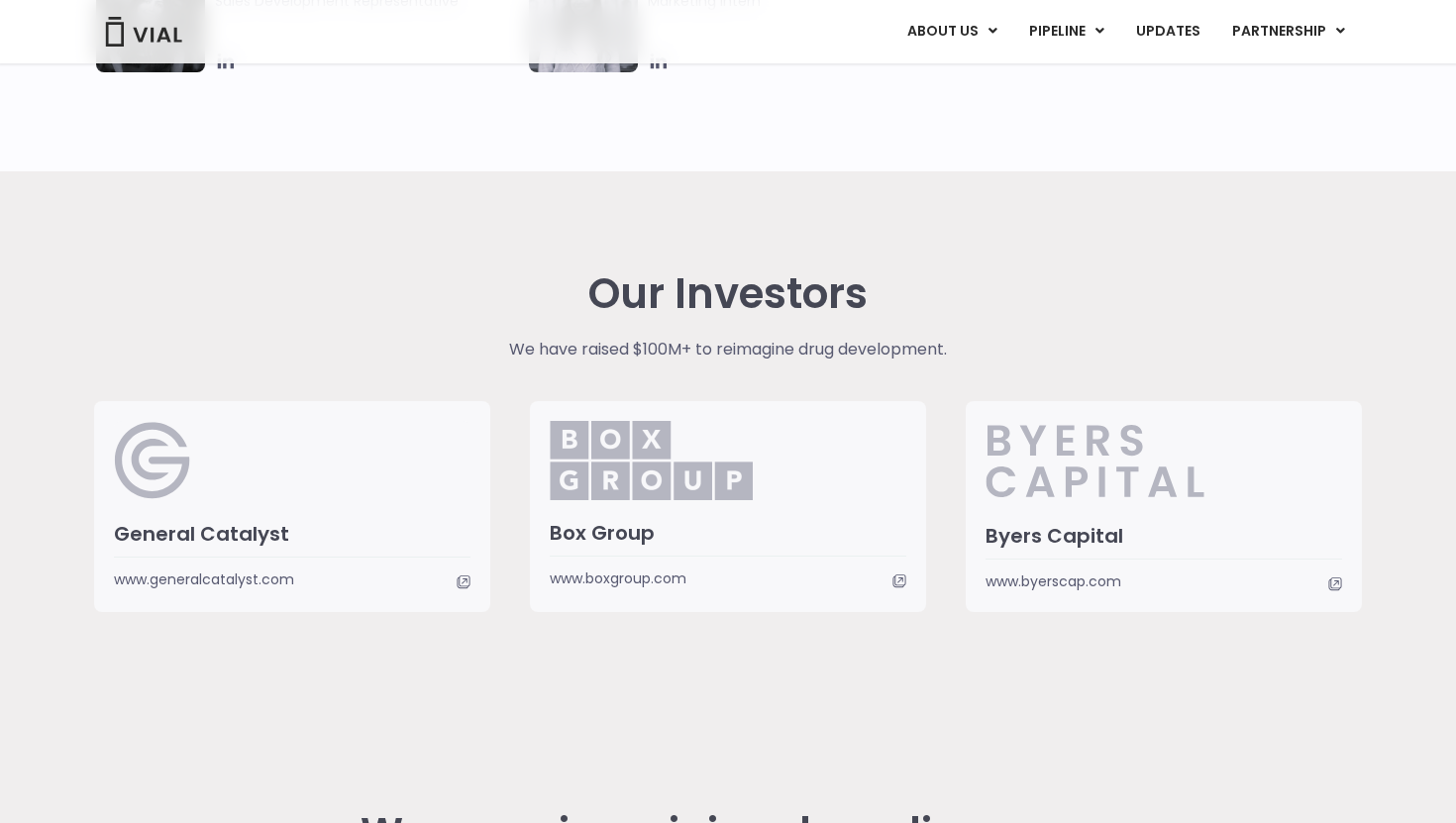 click on "Join the Team" at bounding box center [728, 1006] 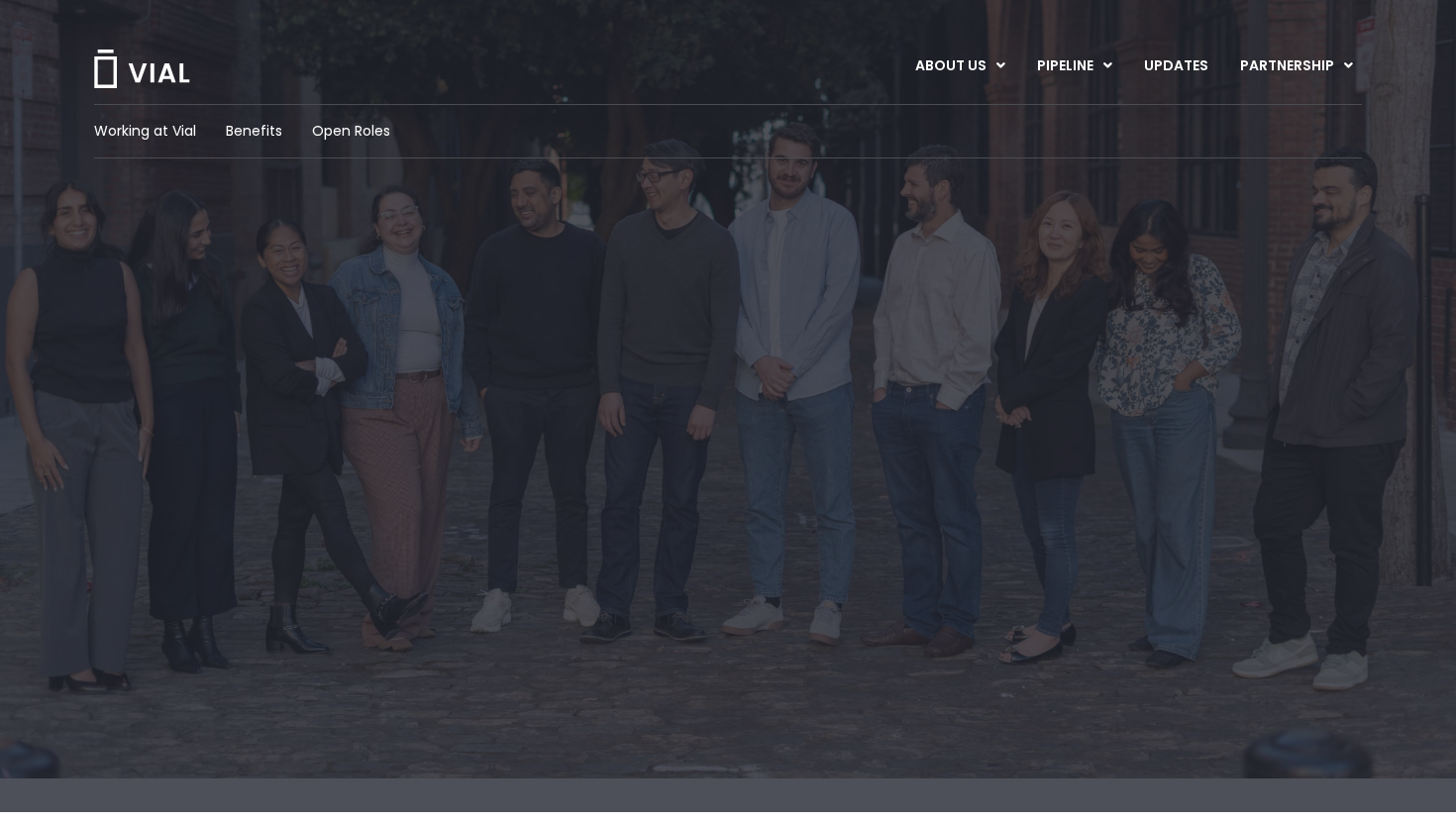 scroll, scrollTop: 0, scrollLeft: 0, axis: both 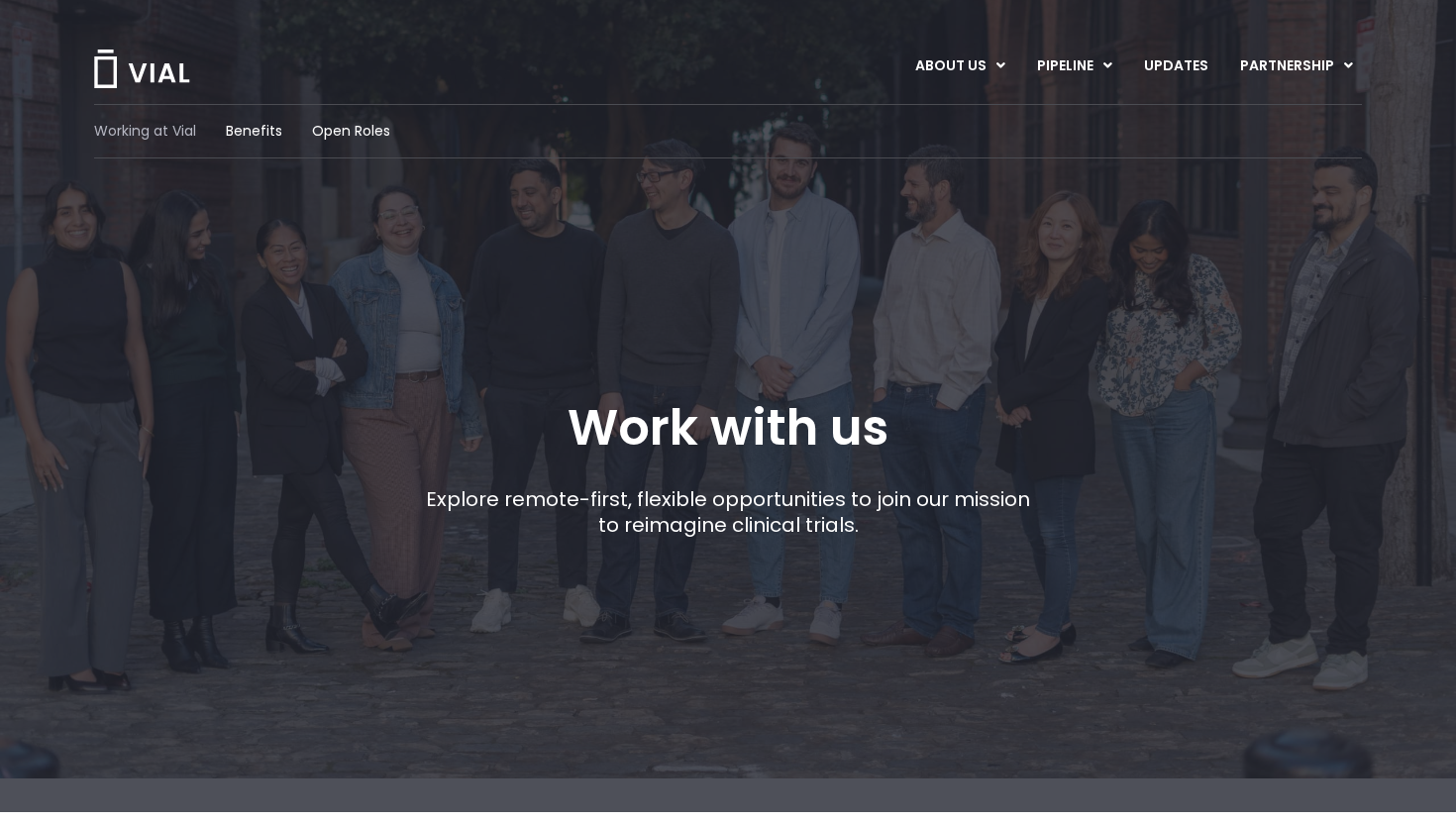 click on "Working at Vial" at bounding box center [145, 131] 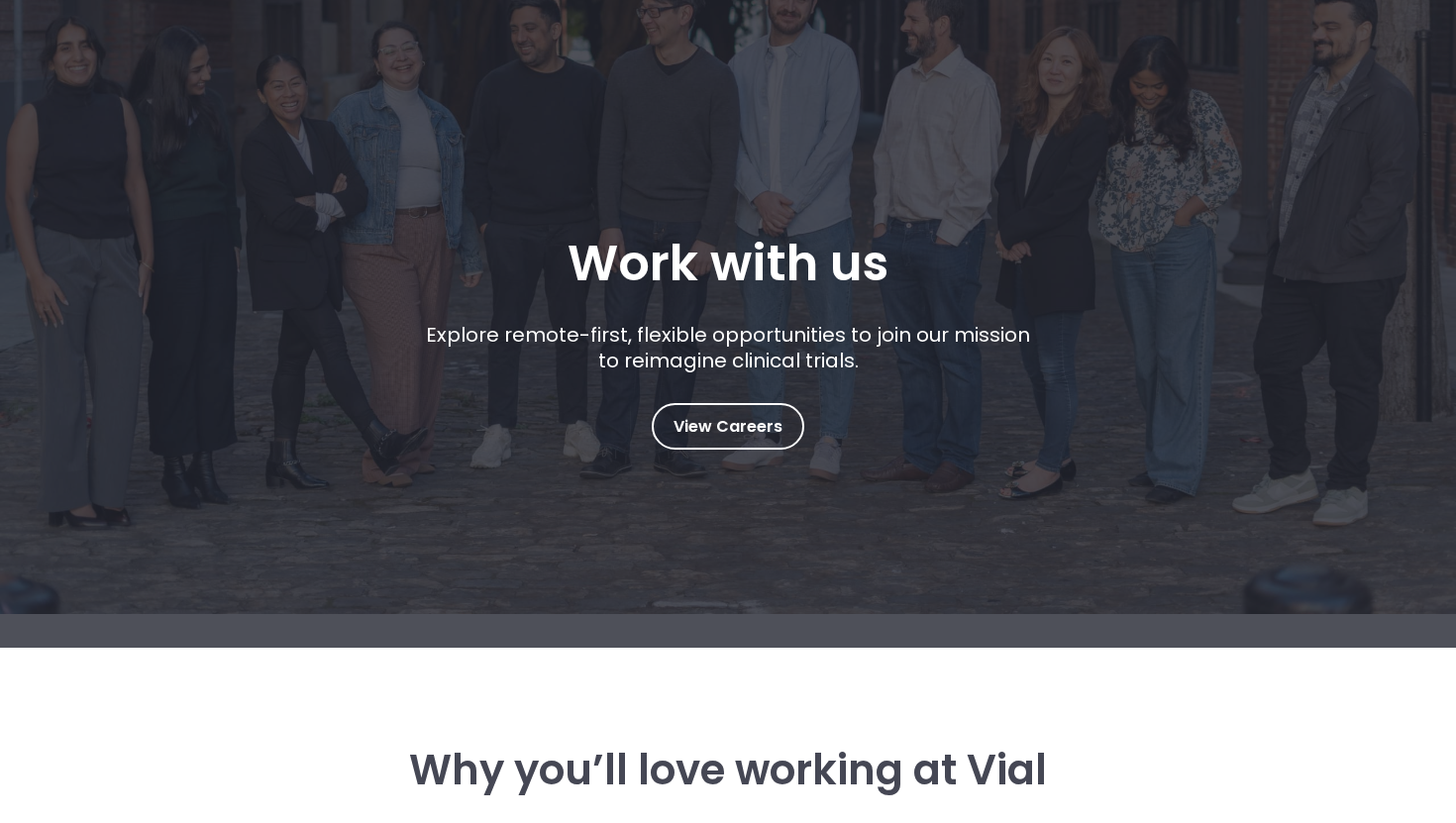 scroll, scrollTop: 0, scrollLeft: 0, axis: both 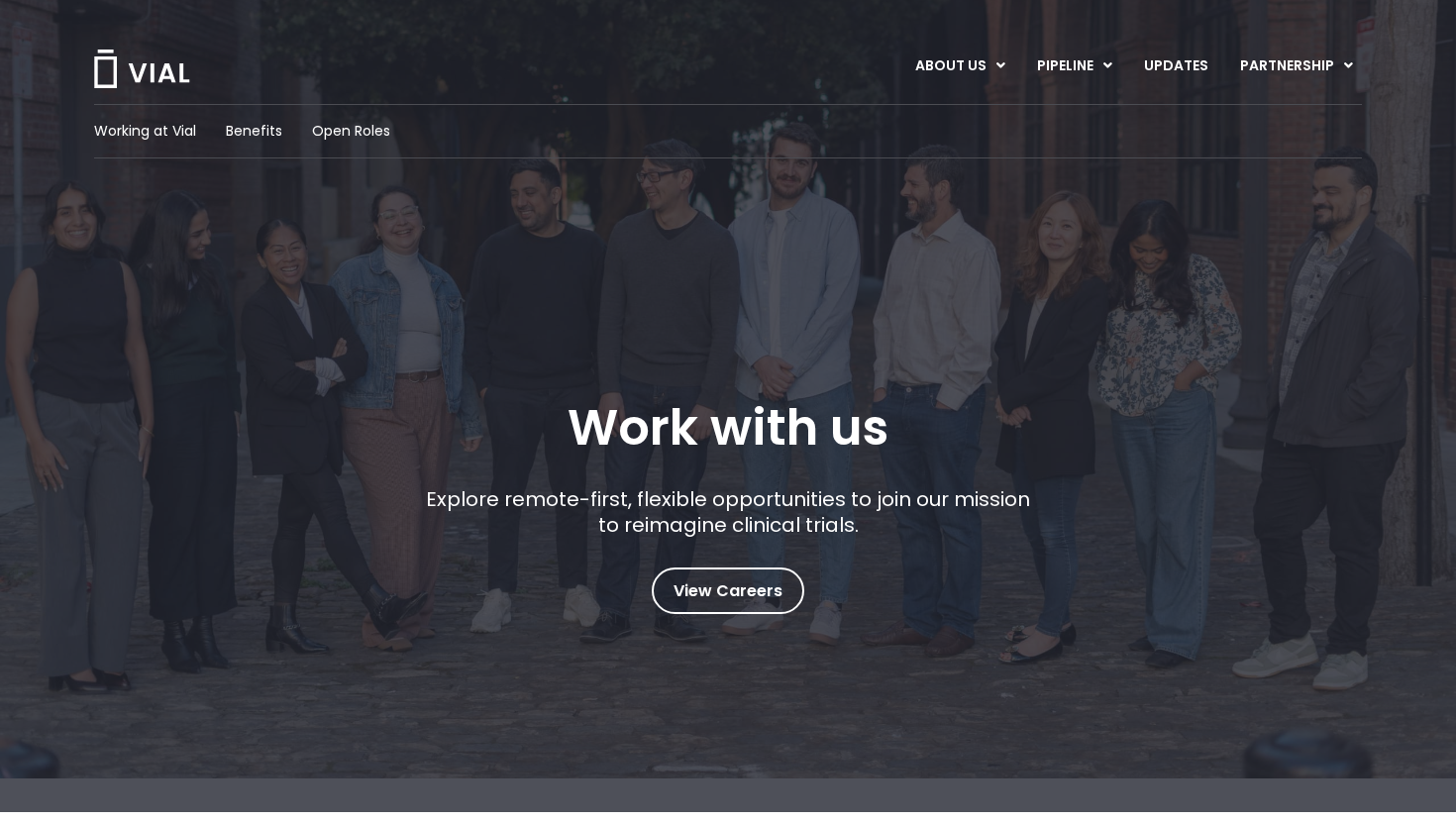 click at bounding box center [142, 68] 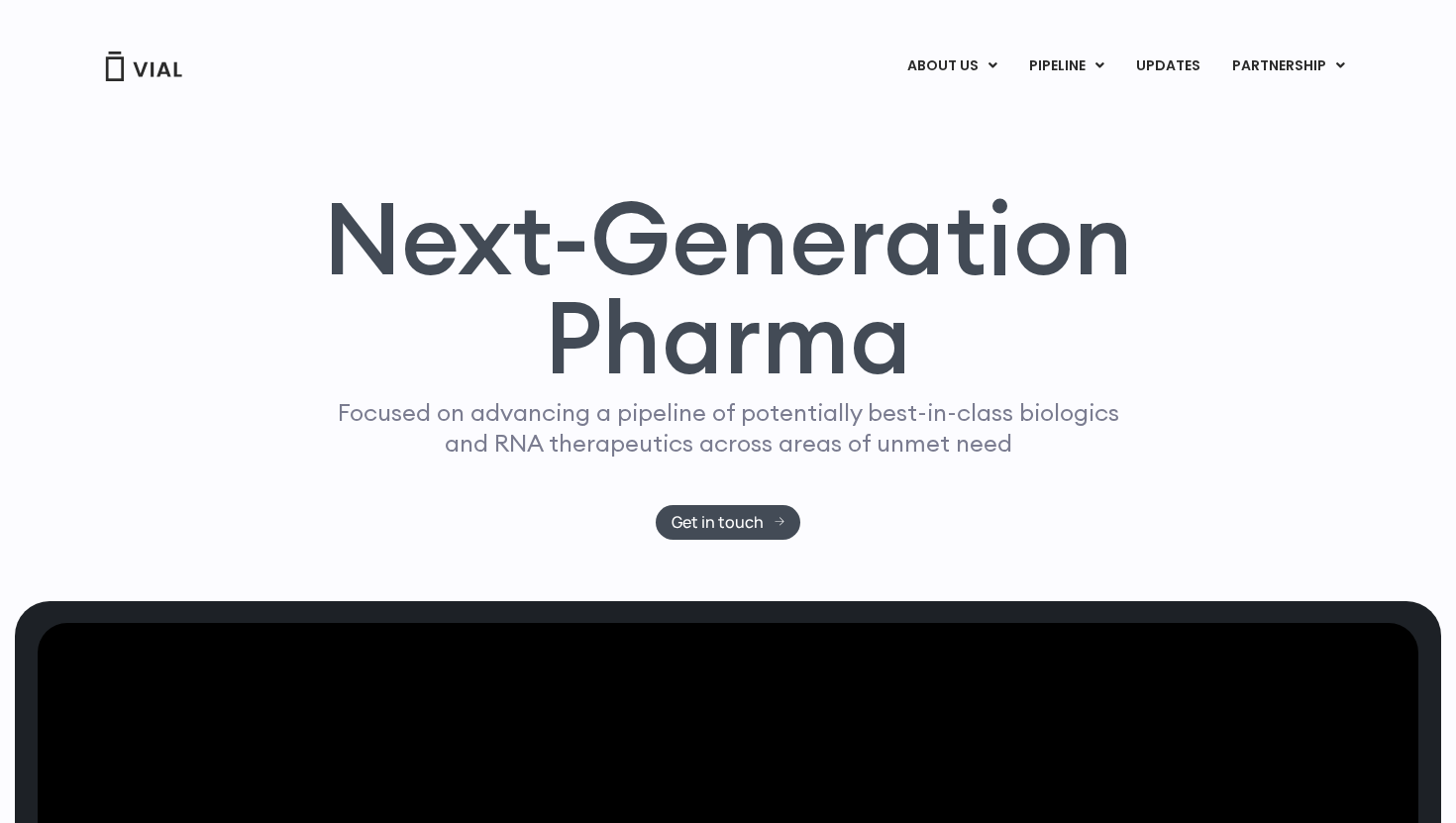 scroll, scrollTop: 0, scrollLeft: 0, axis: both 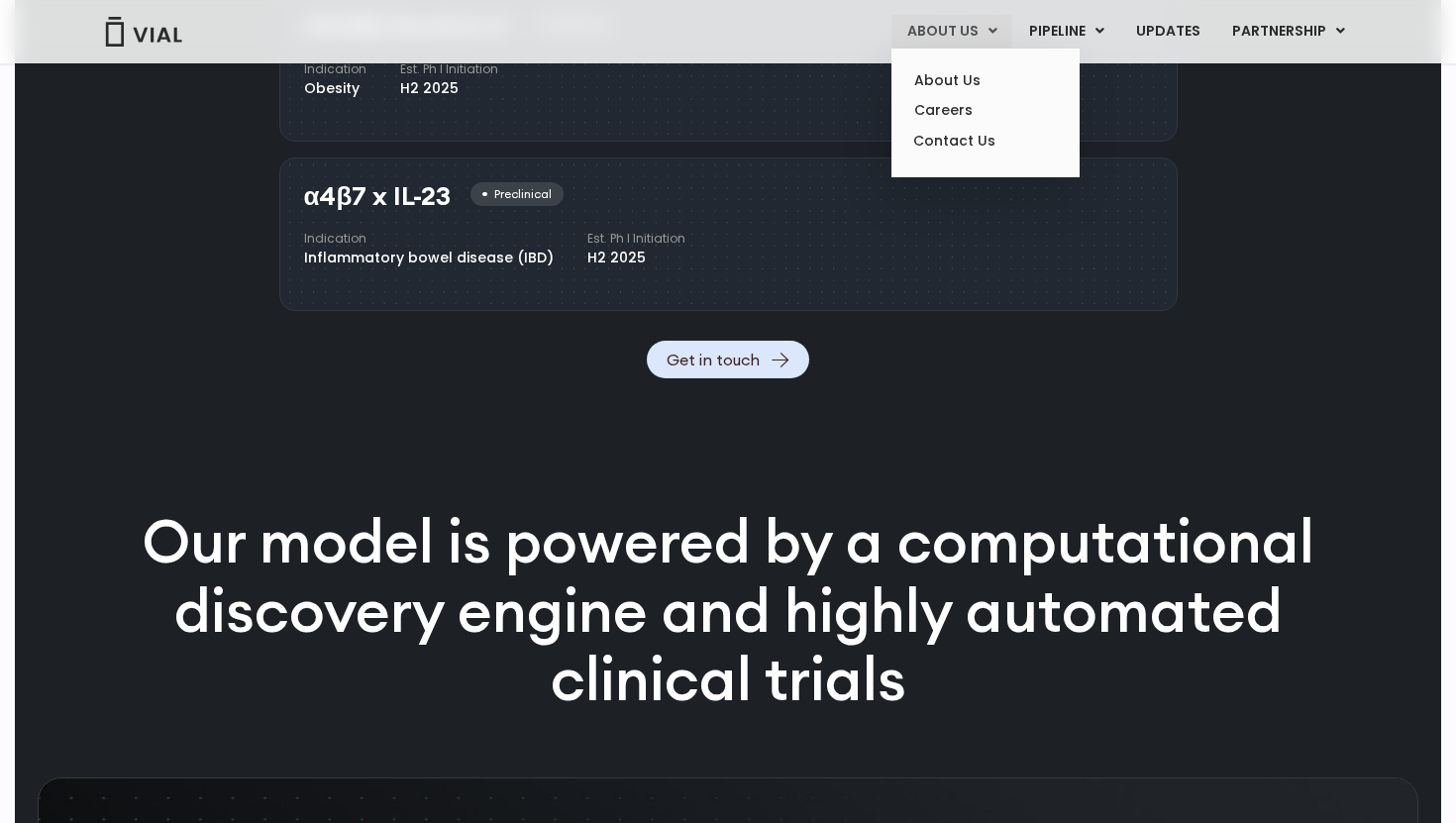 click on "About Us" at bounding box center [952, 32] 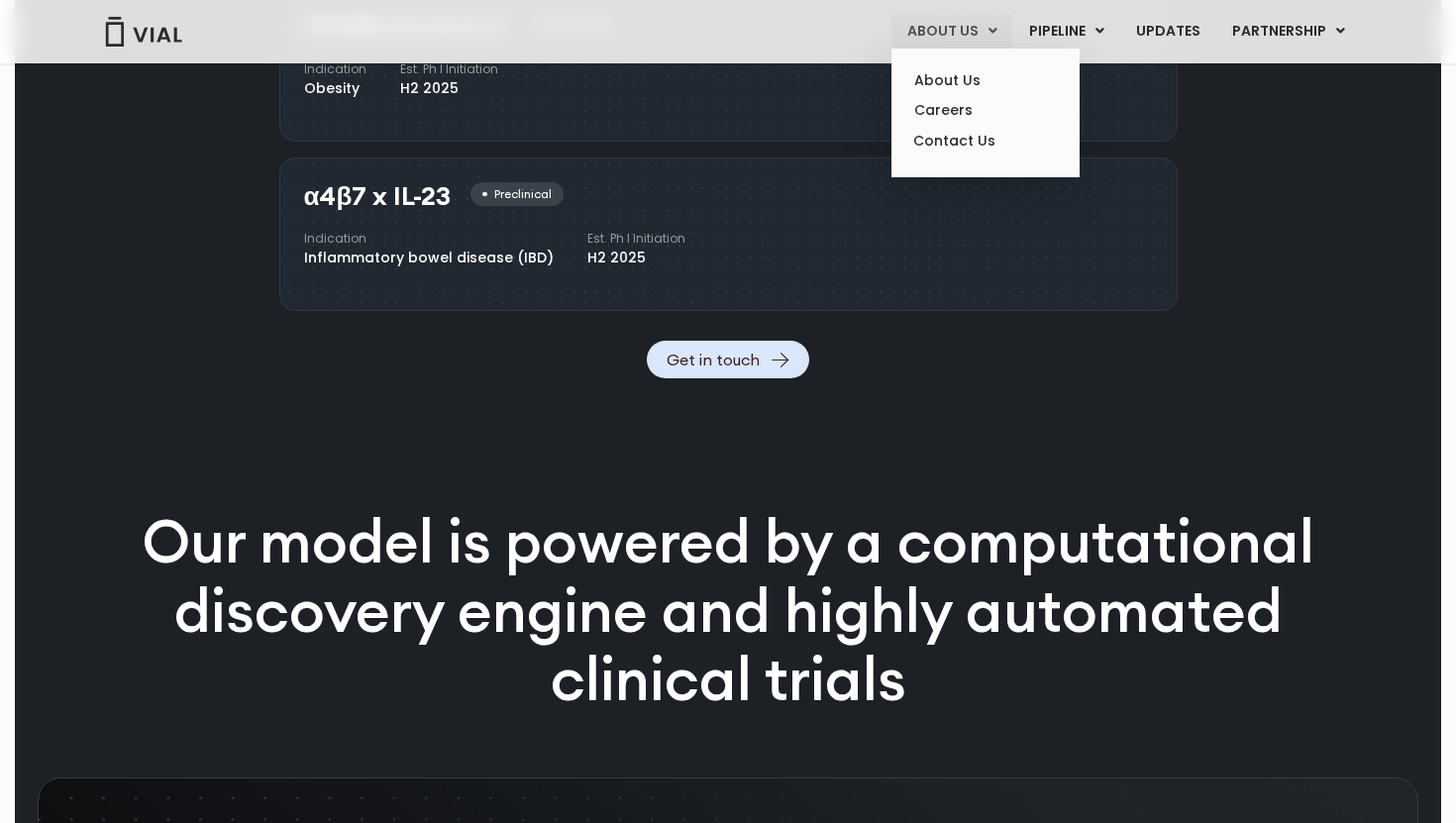 click on "About Us" at bounding box center (952, 32) 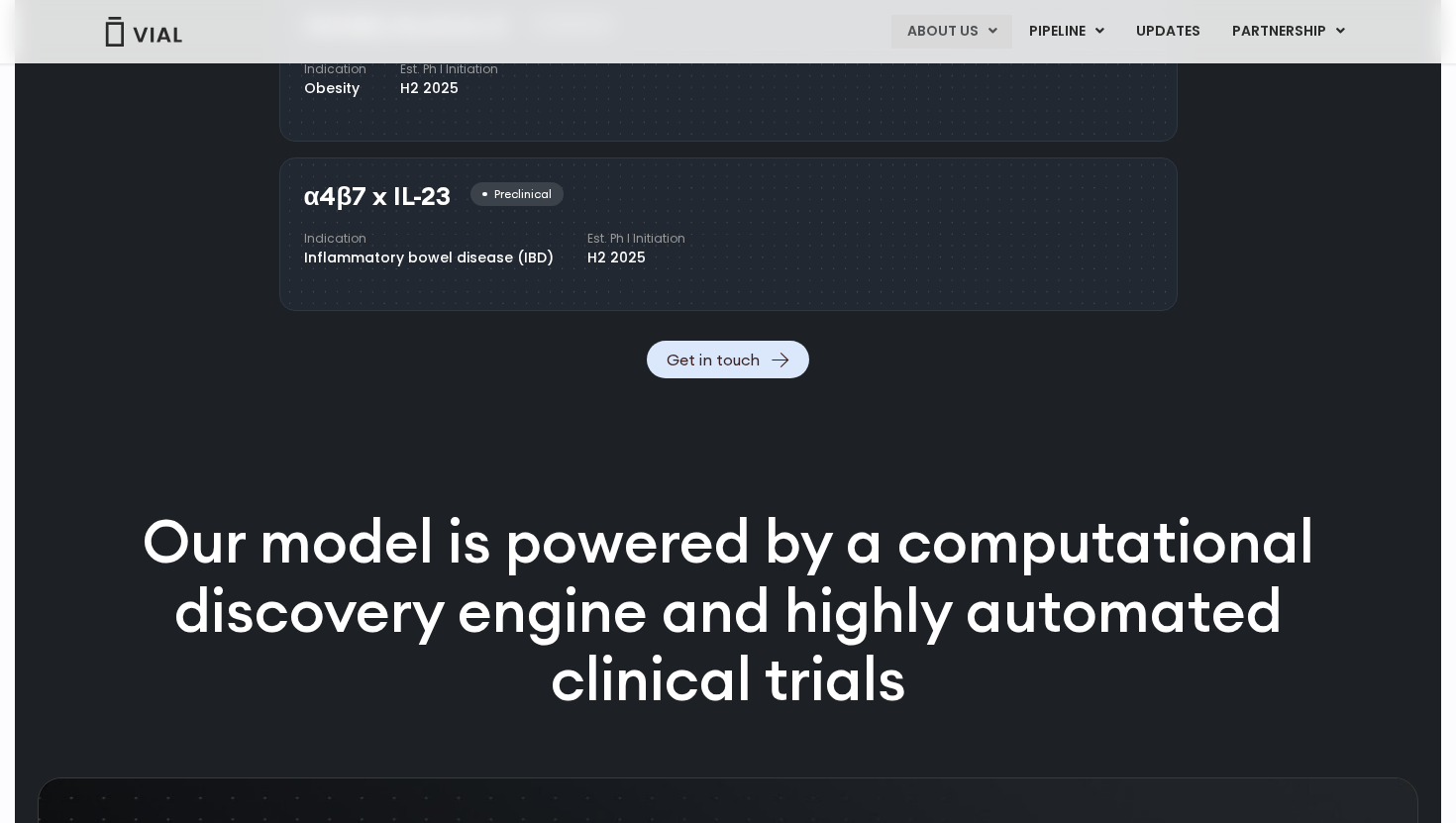 click on "About Us" at bounding box center [952, 32] 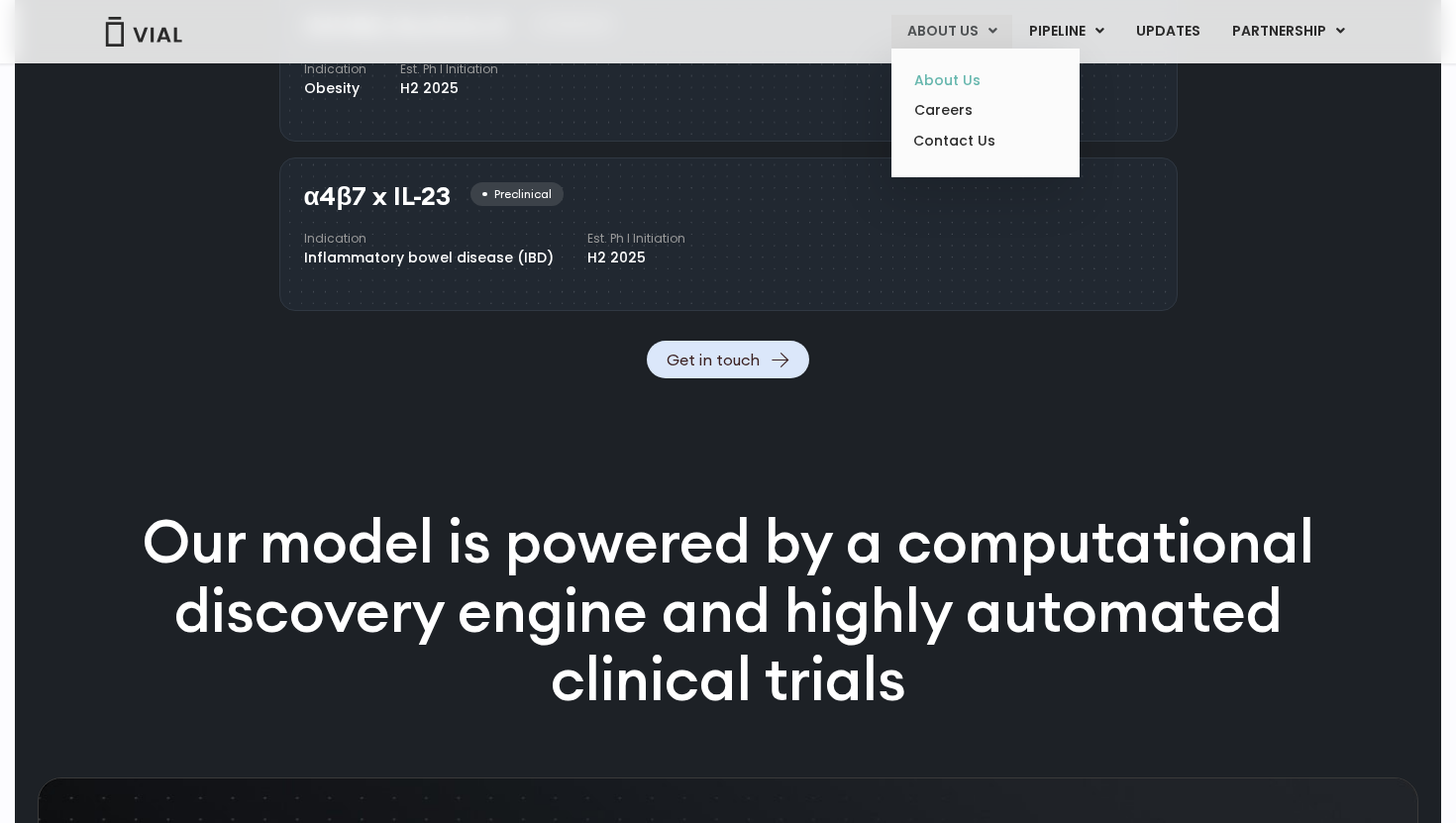 click on "About Us" at bounding box center (985, 80) 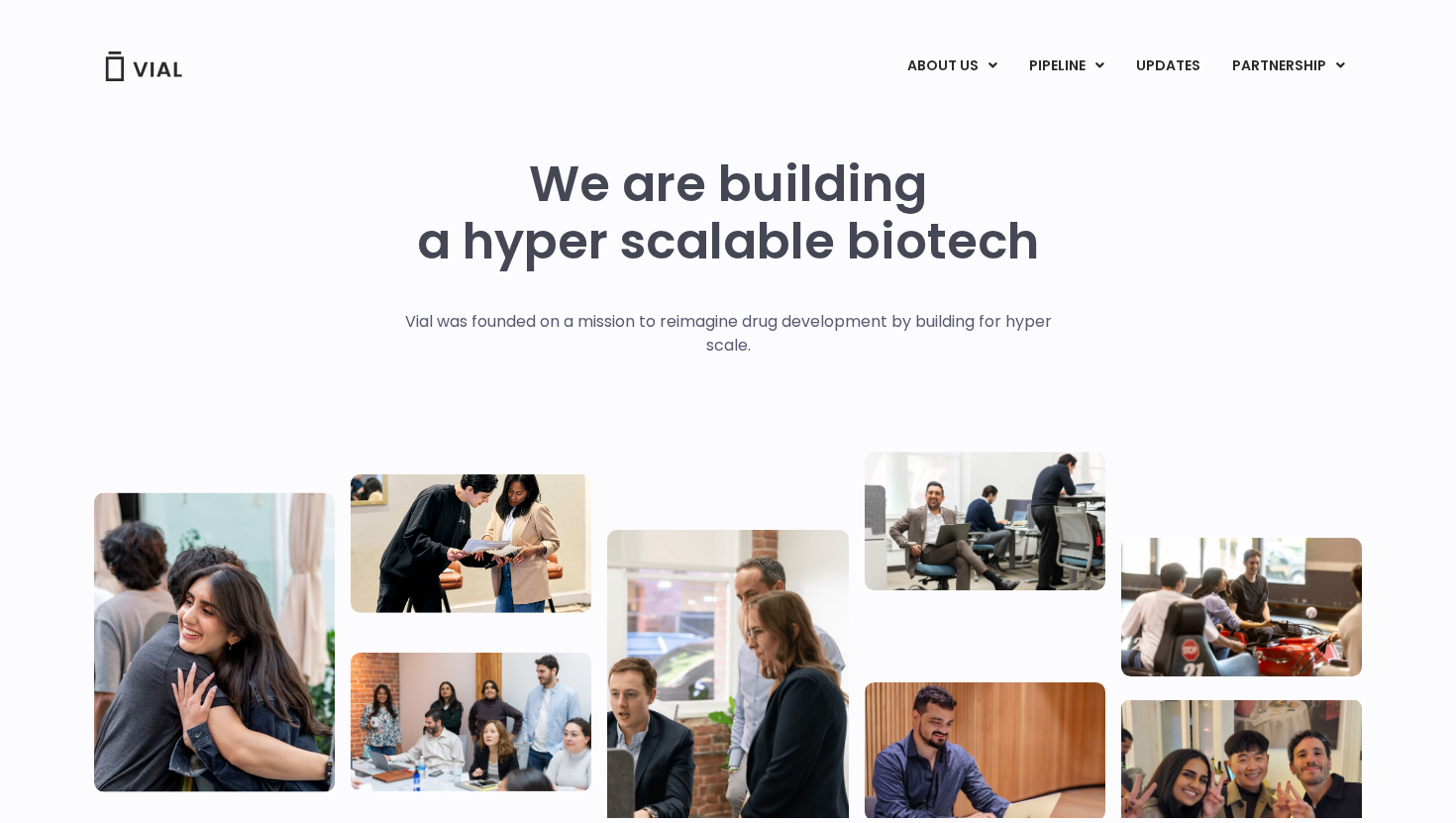 scroll, scrollTop: 0, scrollLeft: 0, axis: both 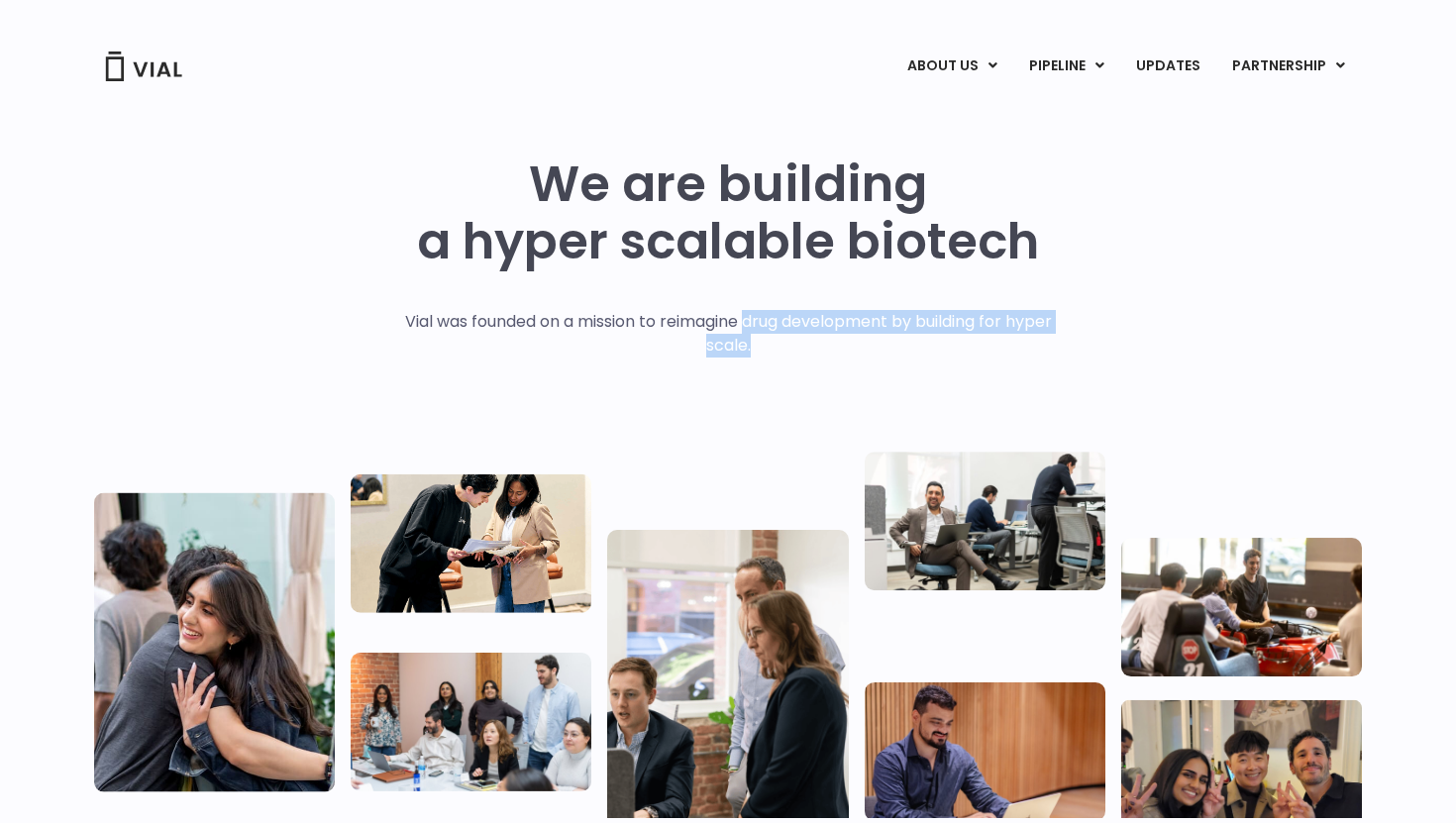 drag, startPoint x: 748, startPoint y: 325, endPoint x: 754, endPoint y: 358, distance: 33.54102 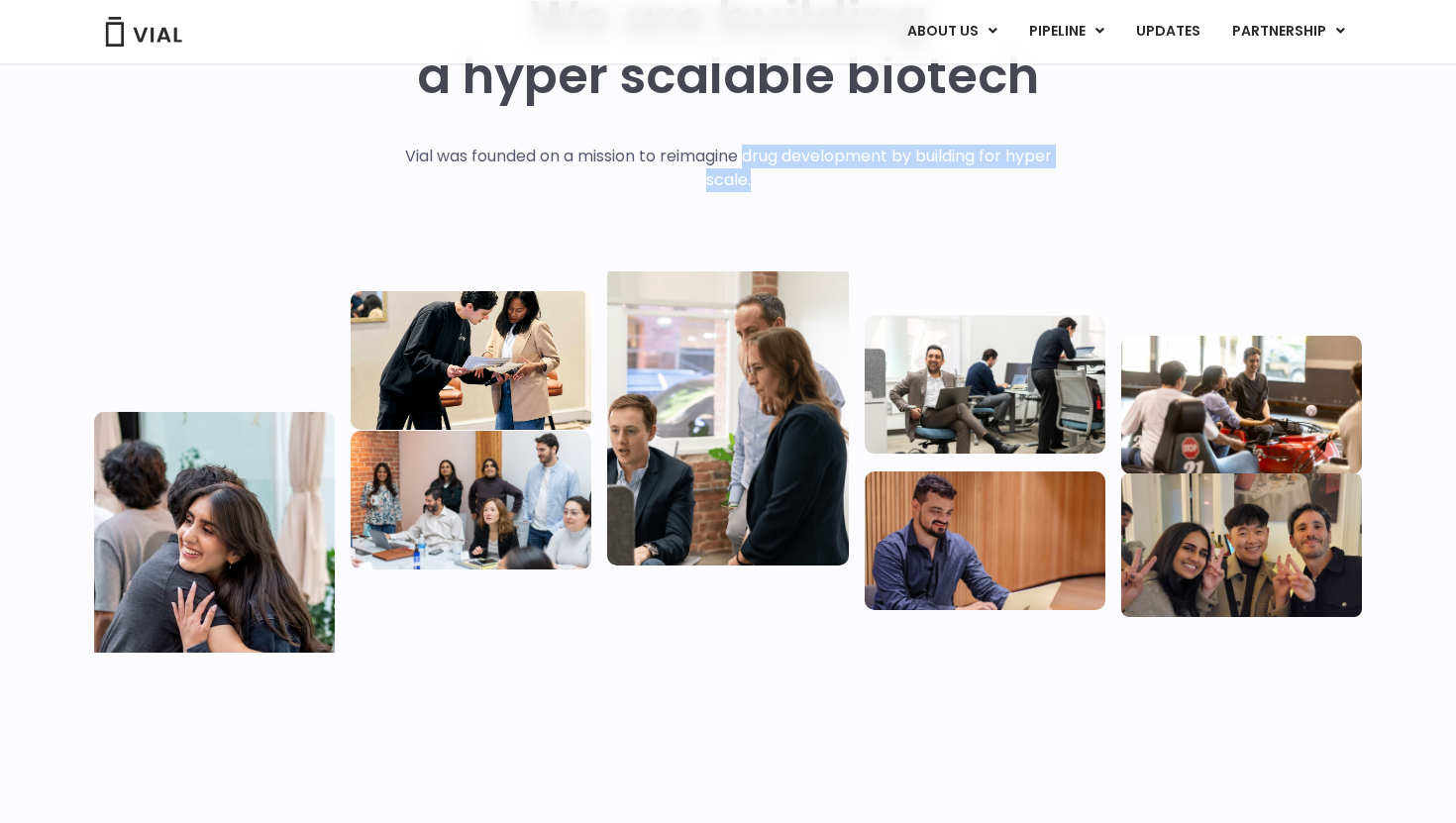 scroll, scrollTop: 0, scrollLeft: 0, axis: both 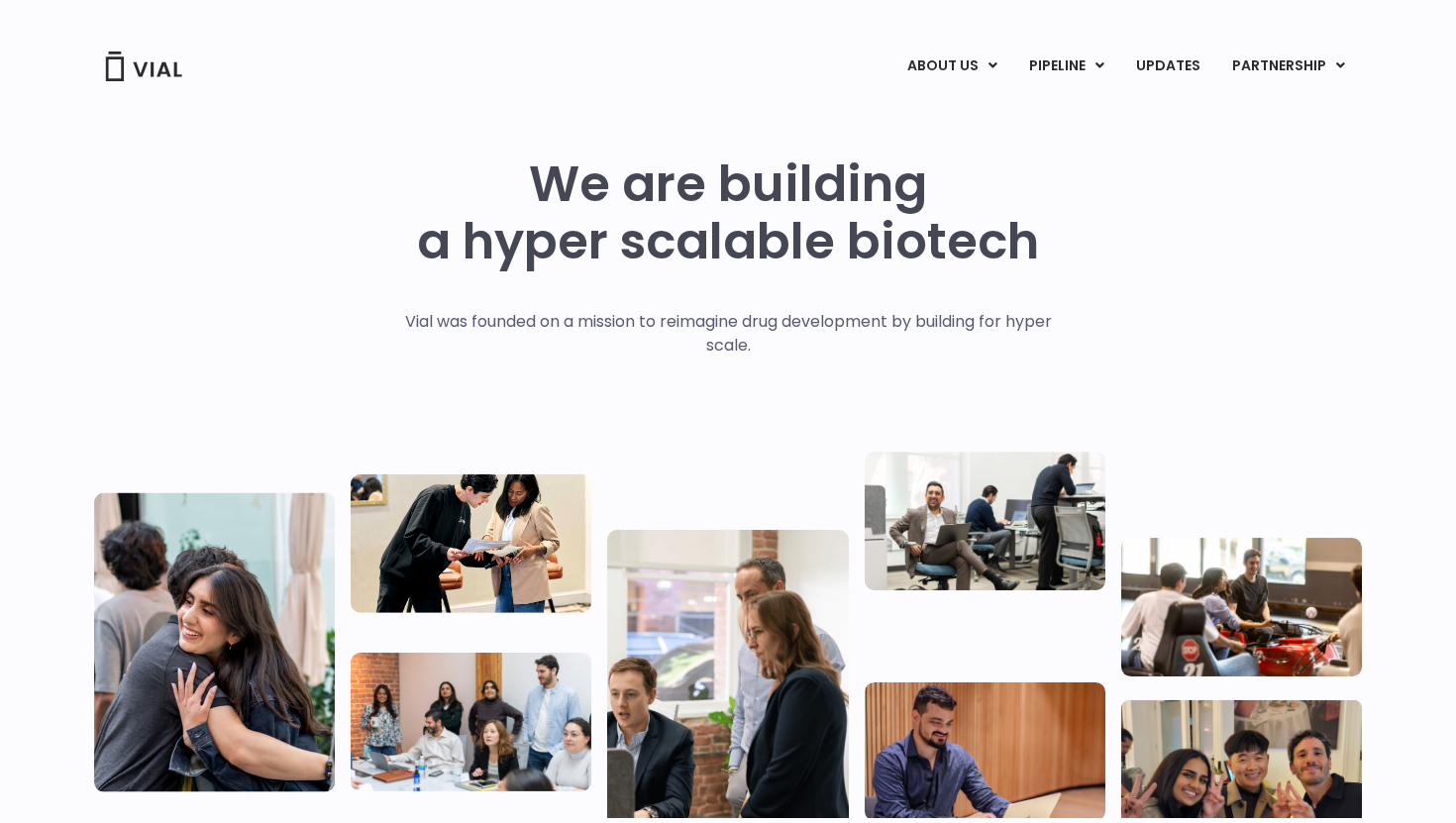 click on "We are building
a hyper scalable biotech
Vial was founded on a mission to reimagine drug development by building for hyper scale." at bounding box center [728, 478] 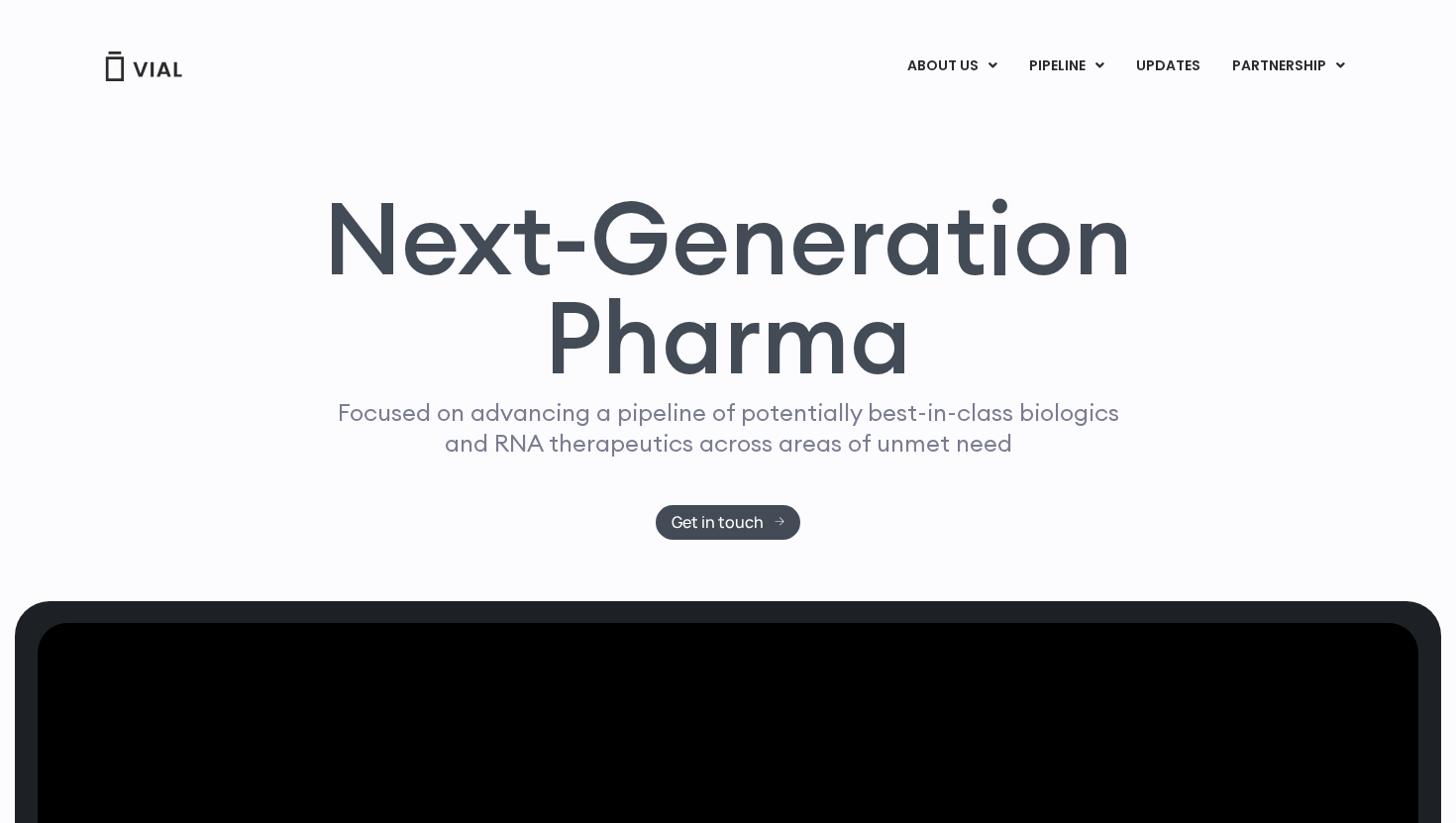 scroll, scrollTop: 0, scrollLeft: 0, axis: both 